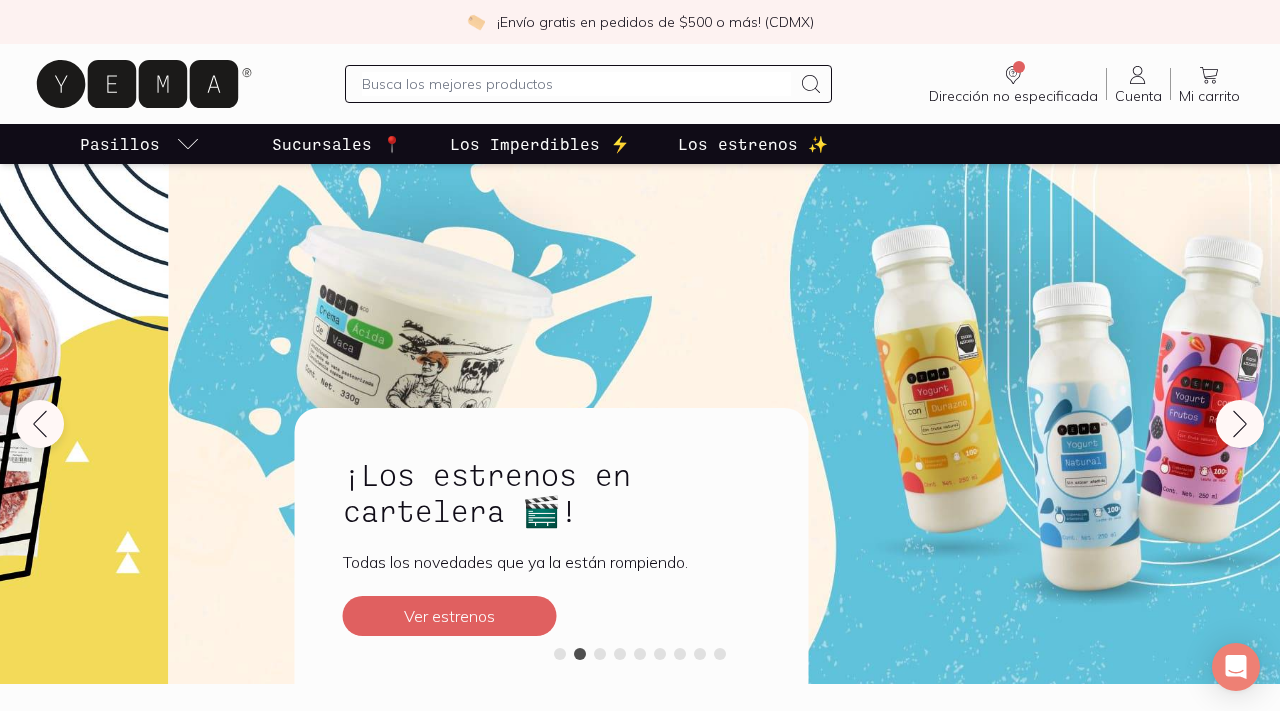 scroll, scrollTop: 76, scrollLeft: 0, axis: vertical 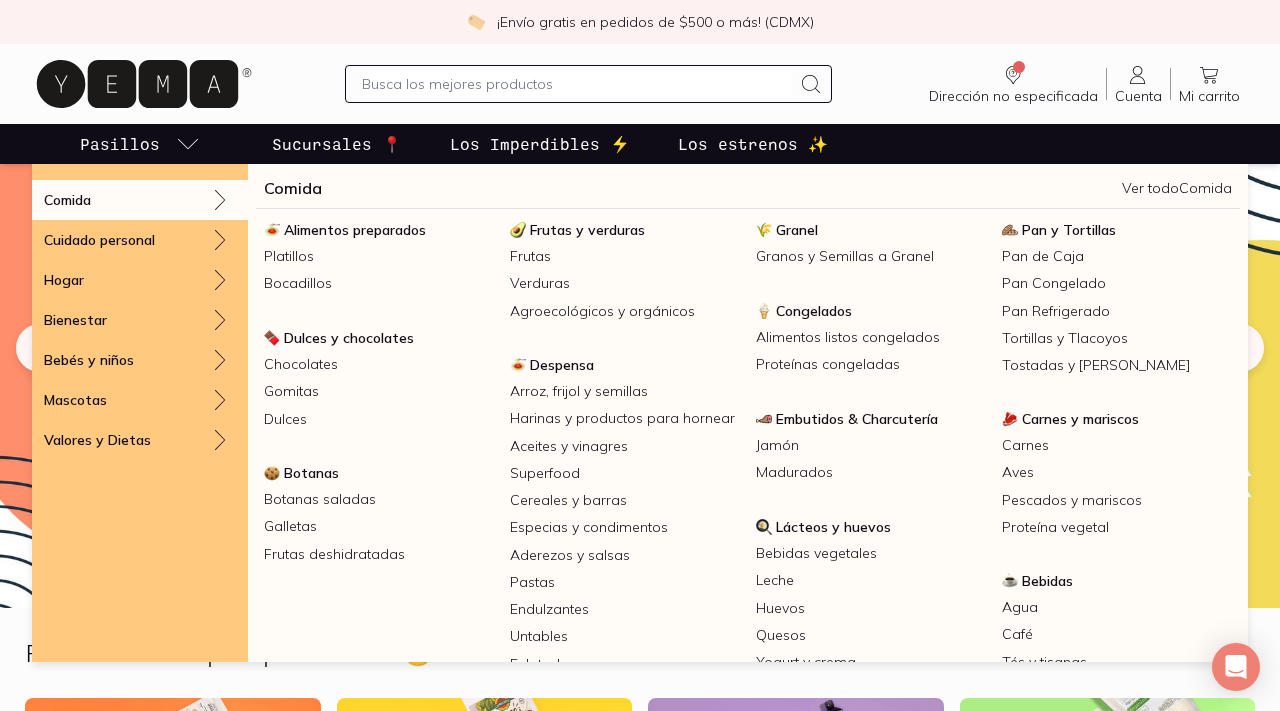 click on "Comida" at bounding box center (67, 200) 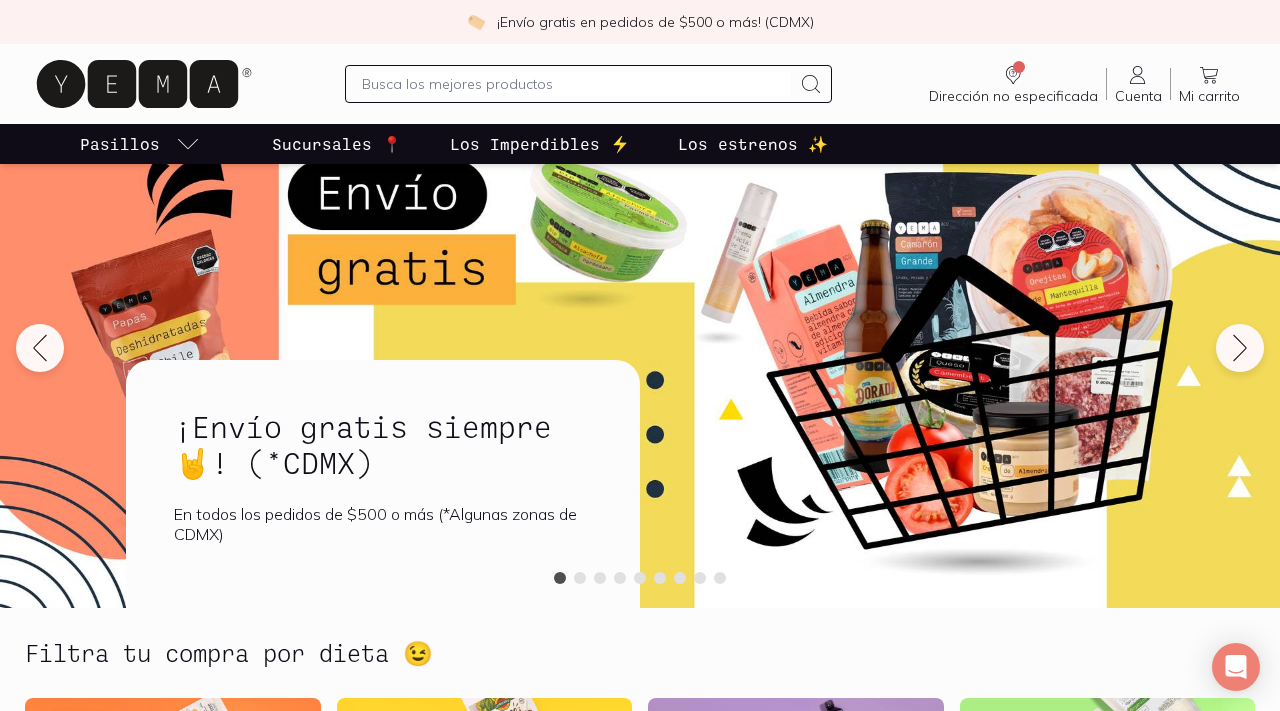 click on "Los estrenos ✨" at bounding box center [753, 144] 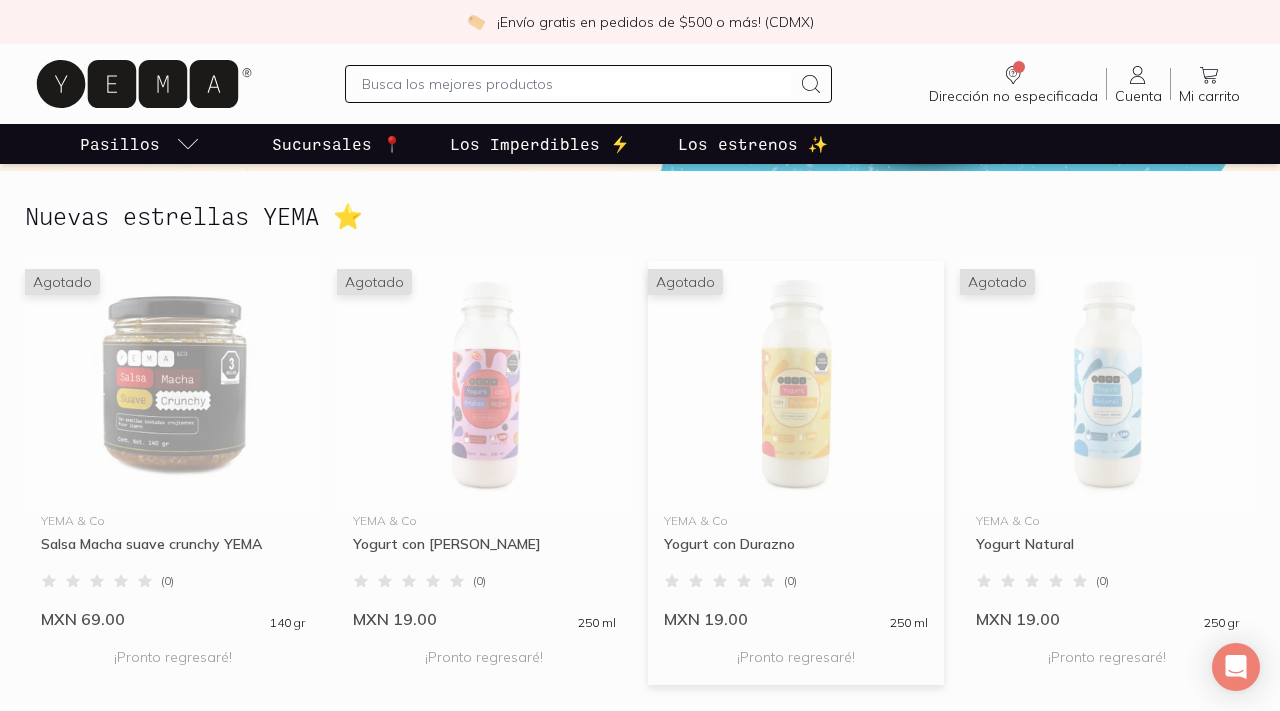 scroll, scrollTop: 333, scrollLeft: 0, axis: vertical 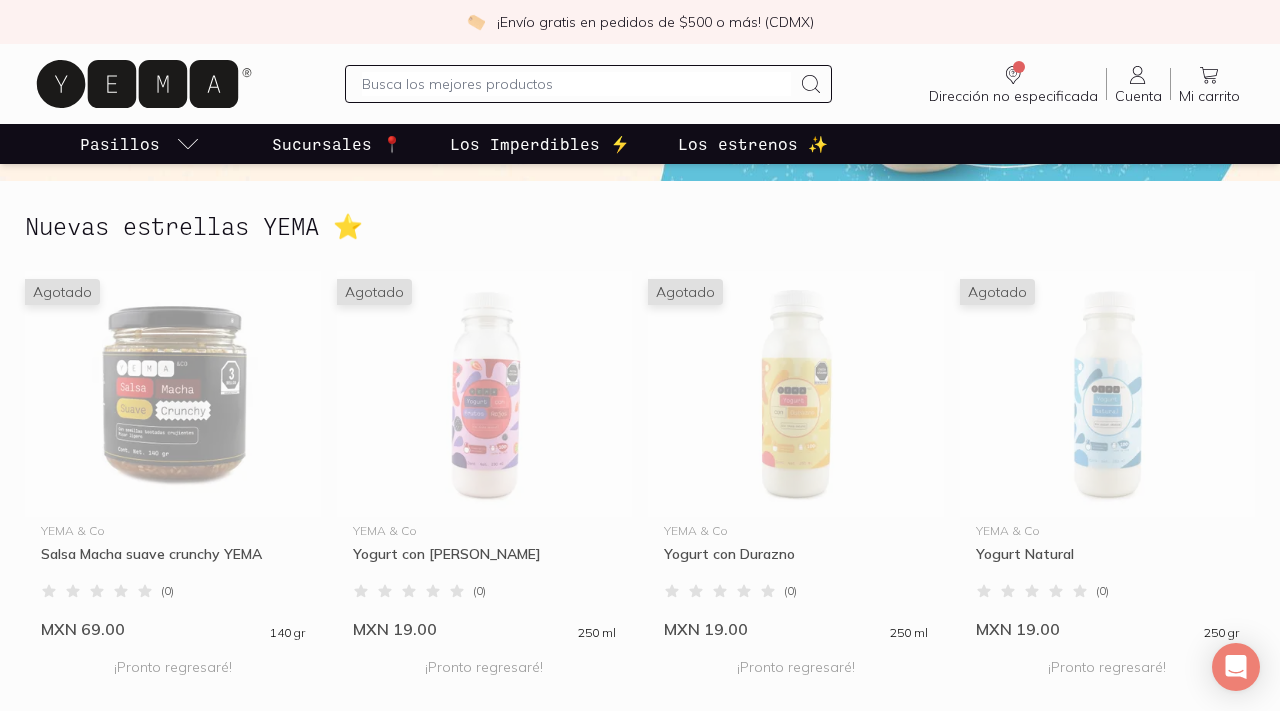 click 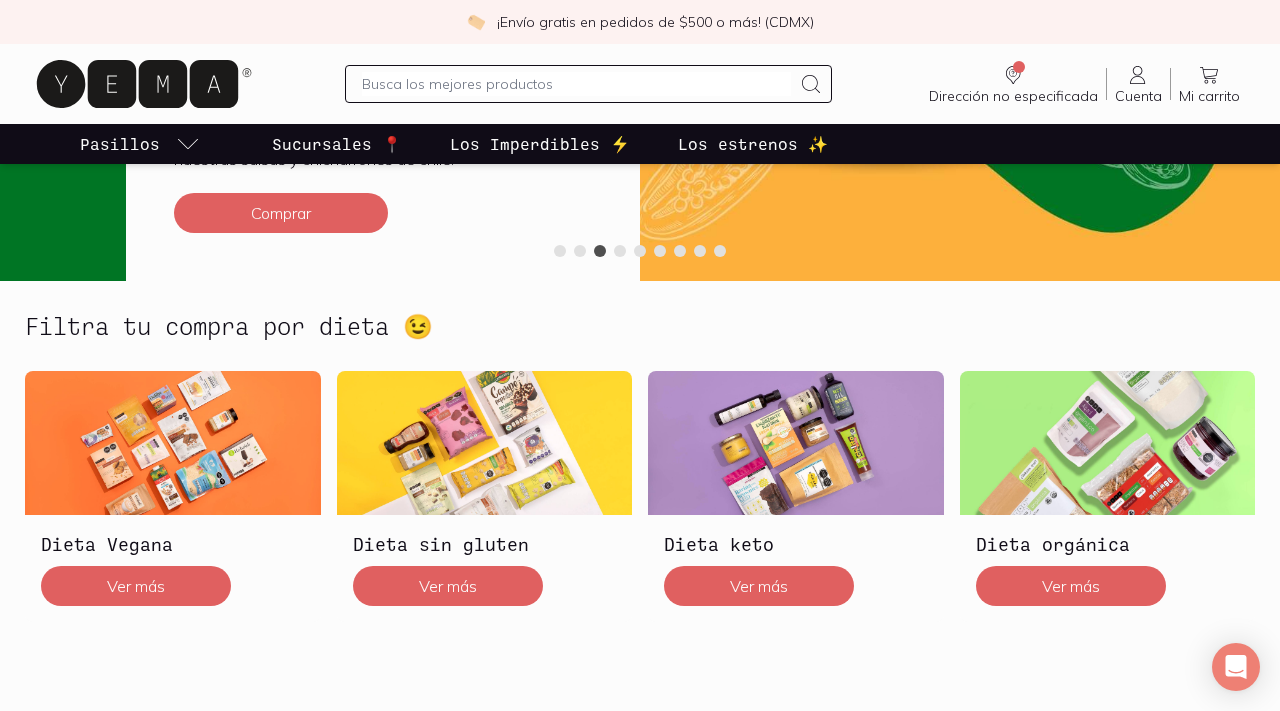 scroll, scrollTop: 400, scrollLeft: 0, axis: vertical 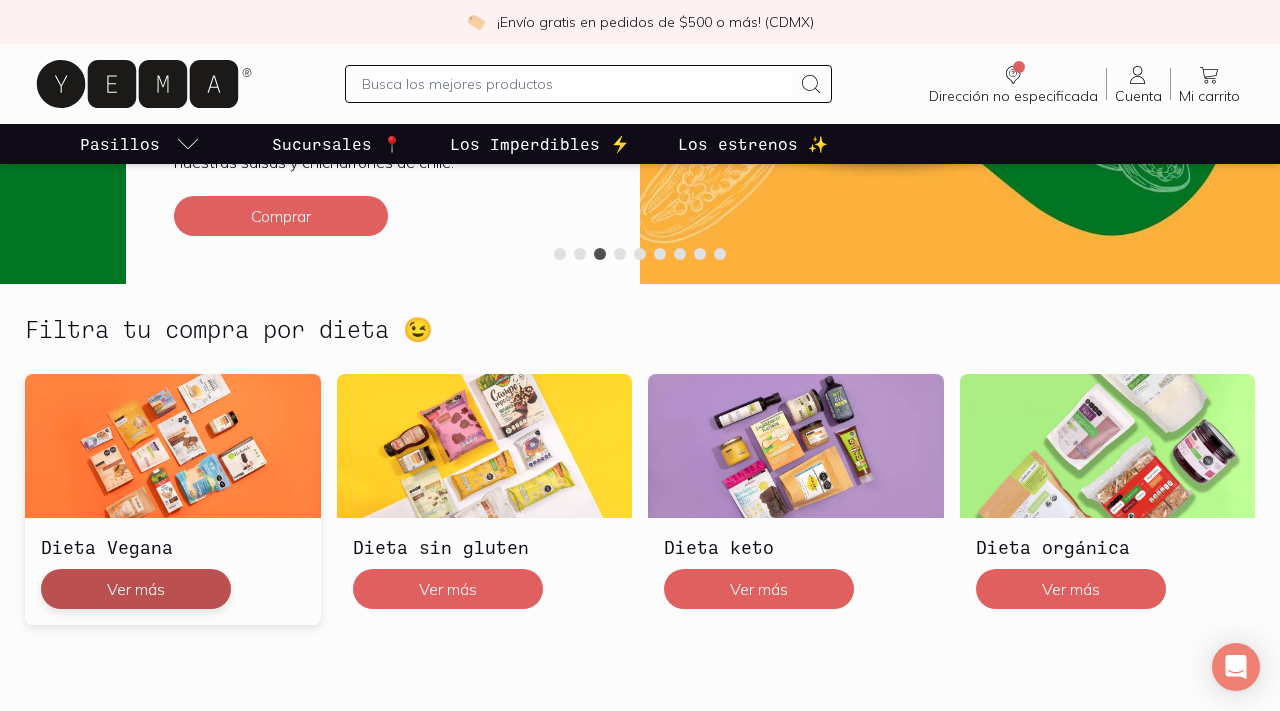 click on "Ver más" 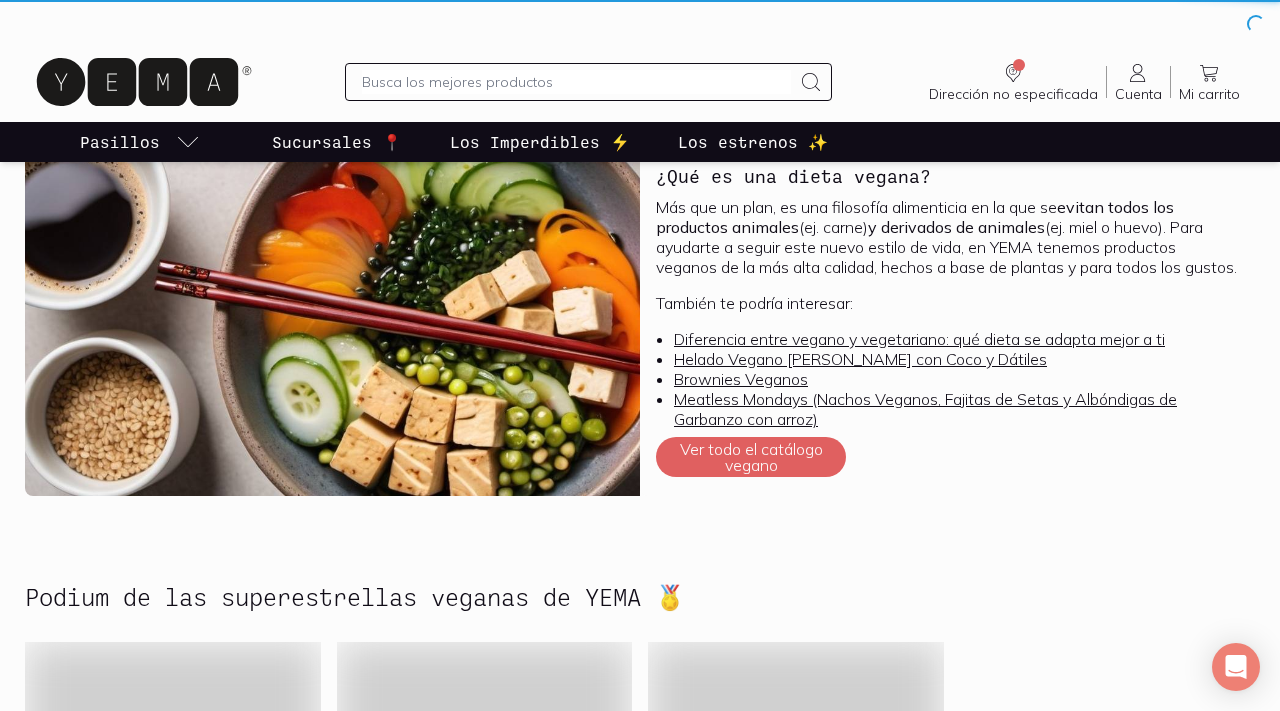 scroll, scrollTop: 0, scrollLeft: 0, axis: both 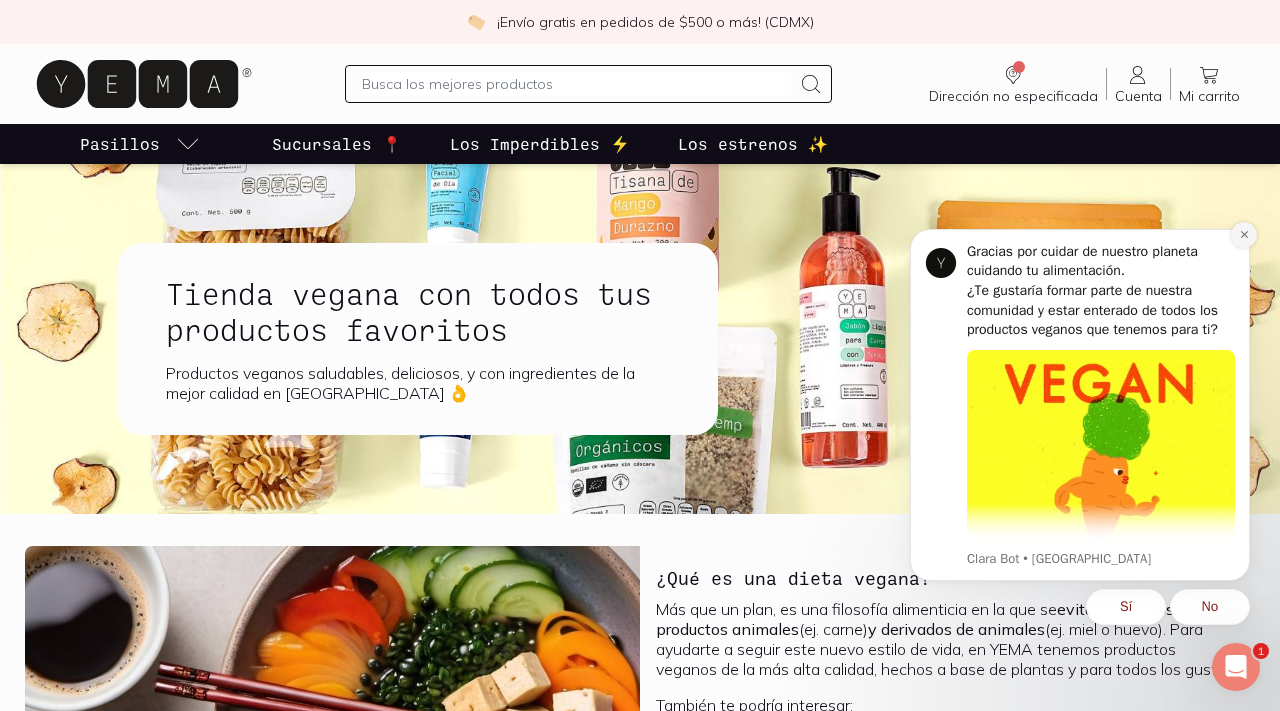 click 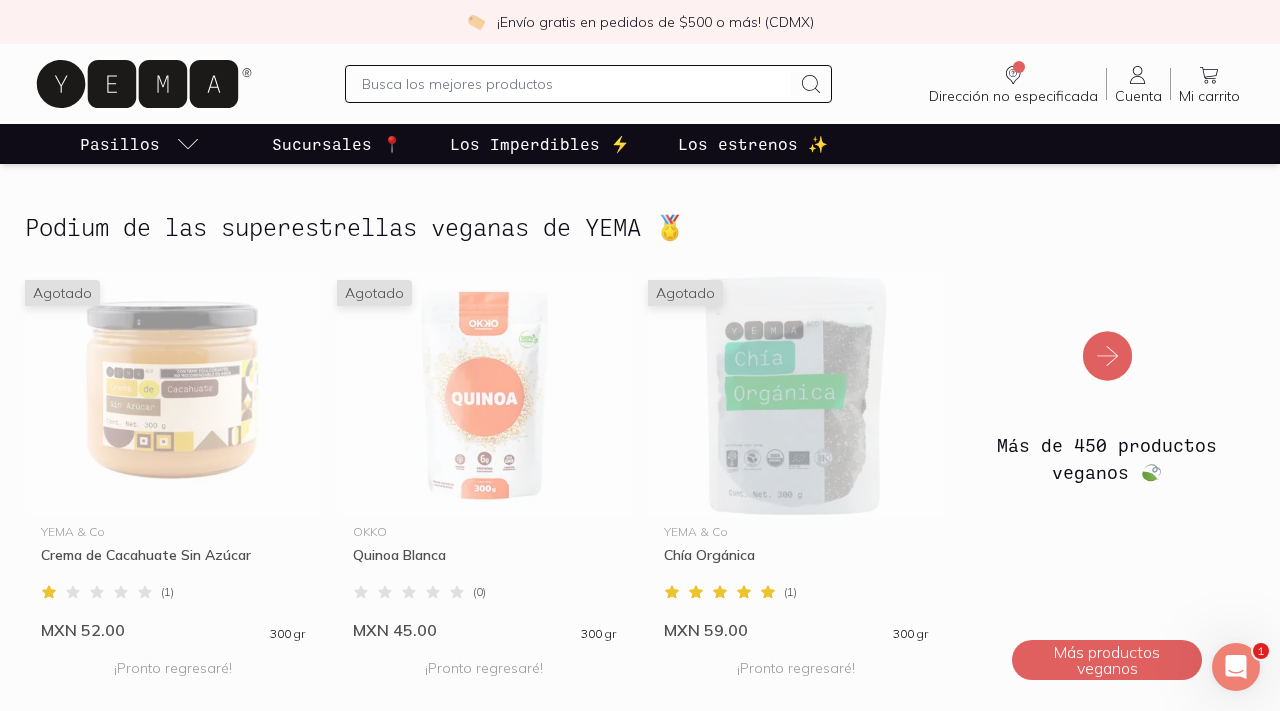 scroll, scrollTop: 775, scrollLeft: 0, axis: vertical 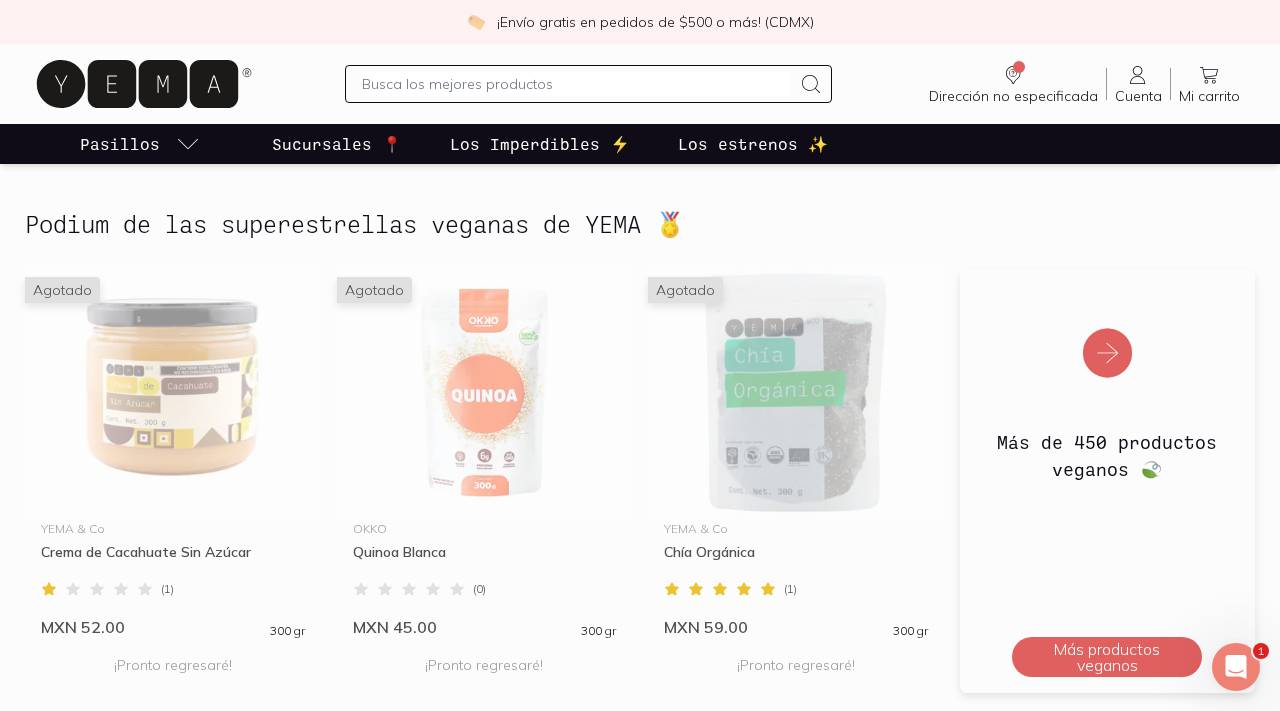 click at bounding box center [1108, 341] 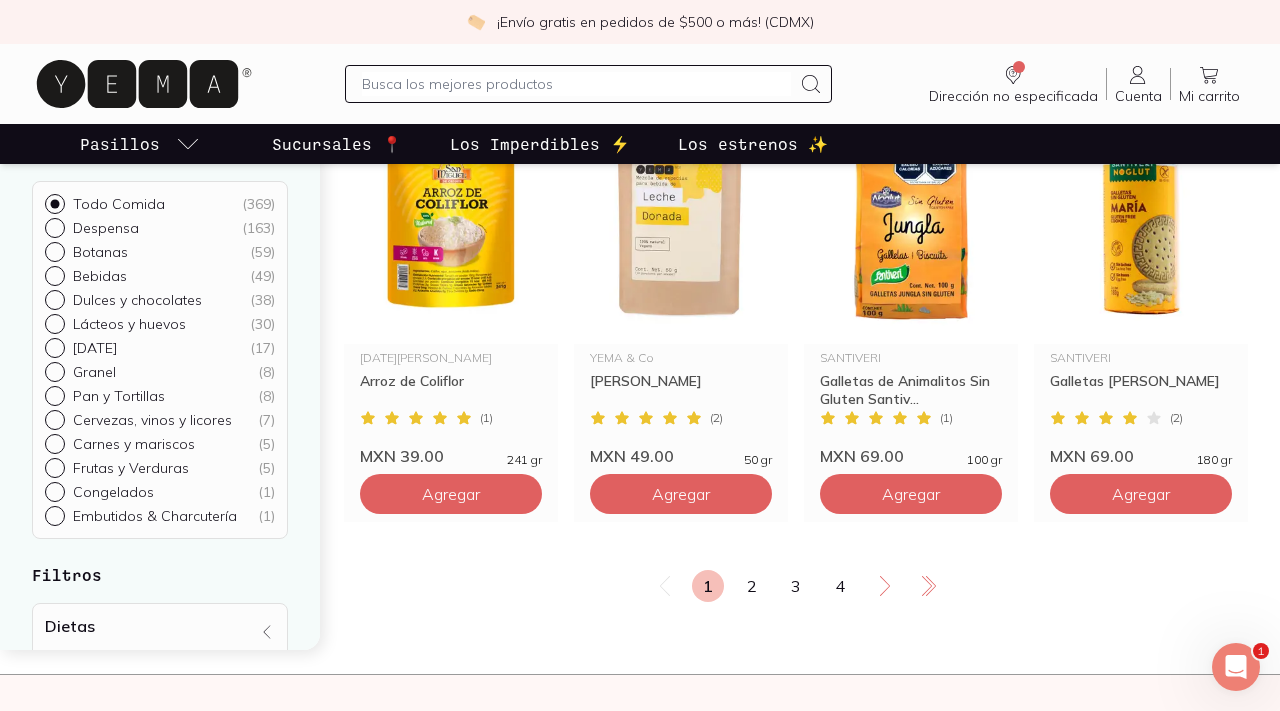 scroll, scrollTop: 2599, scrollLeft: 0, axis: vertical 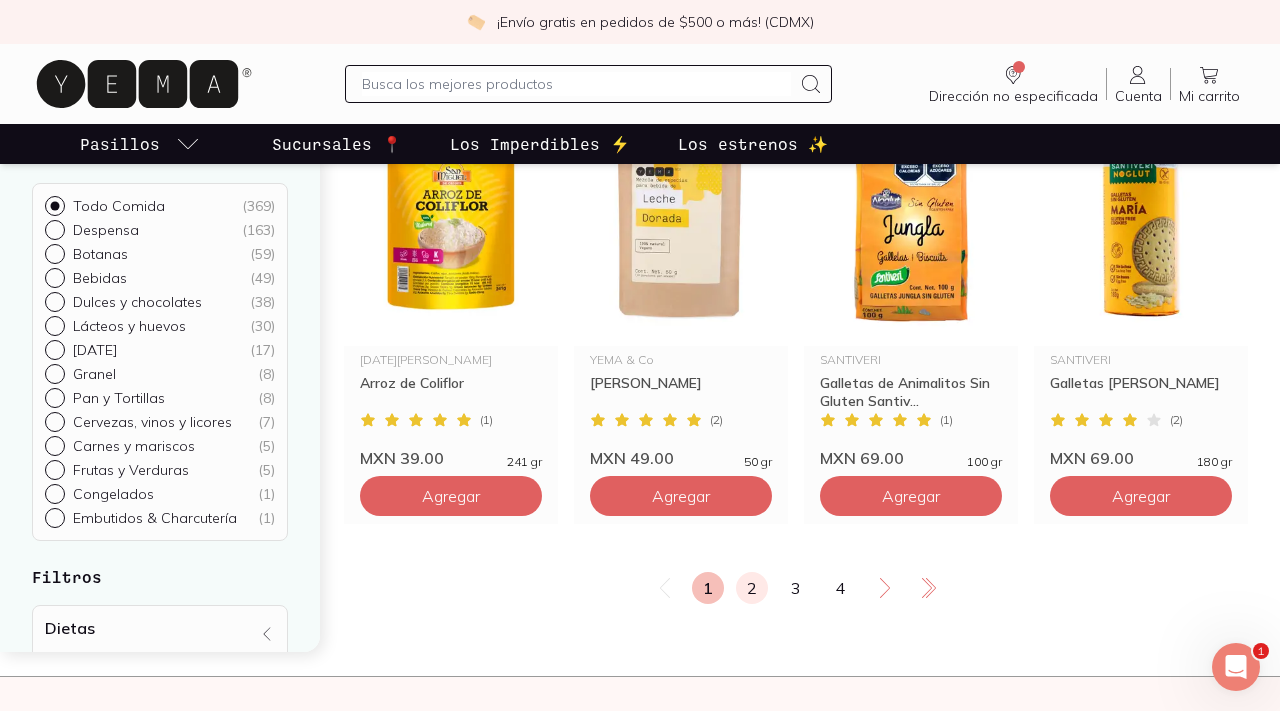 click on "2" at bounding box center (752, 588) 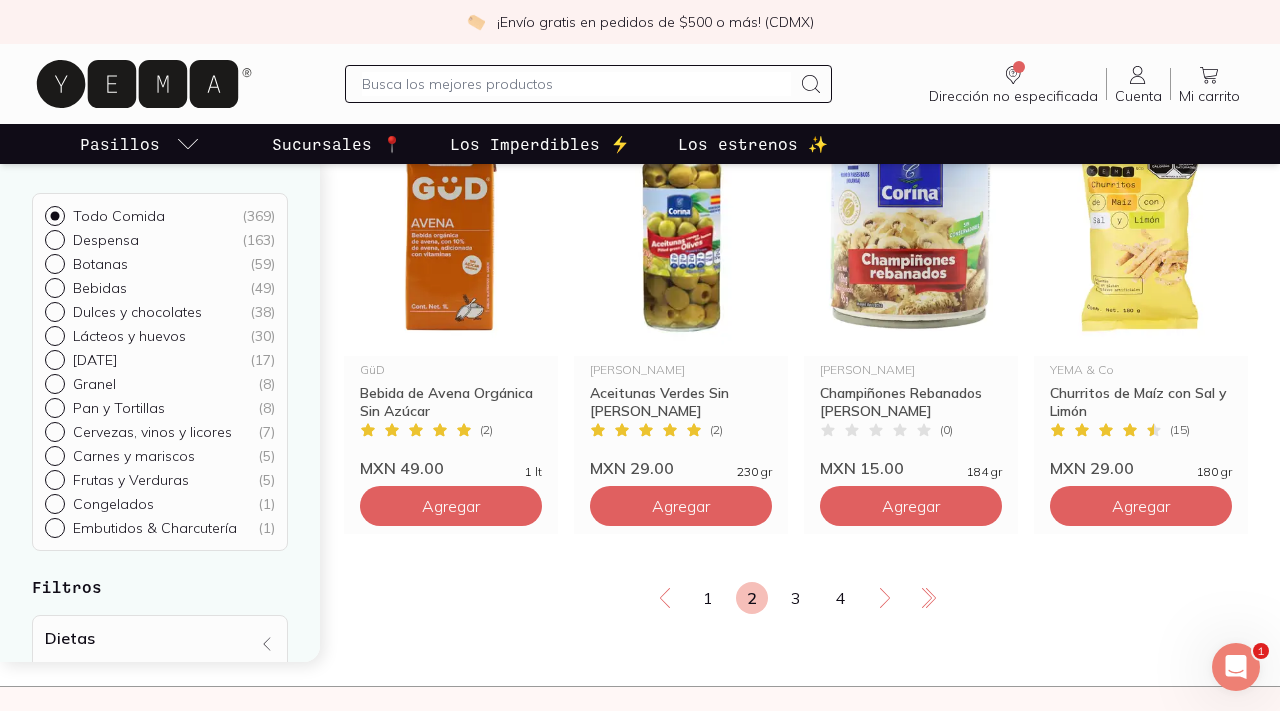 scroll, scrollTop: 2519, scrollLeft: 0, axis: vertical 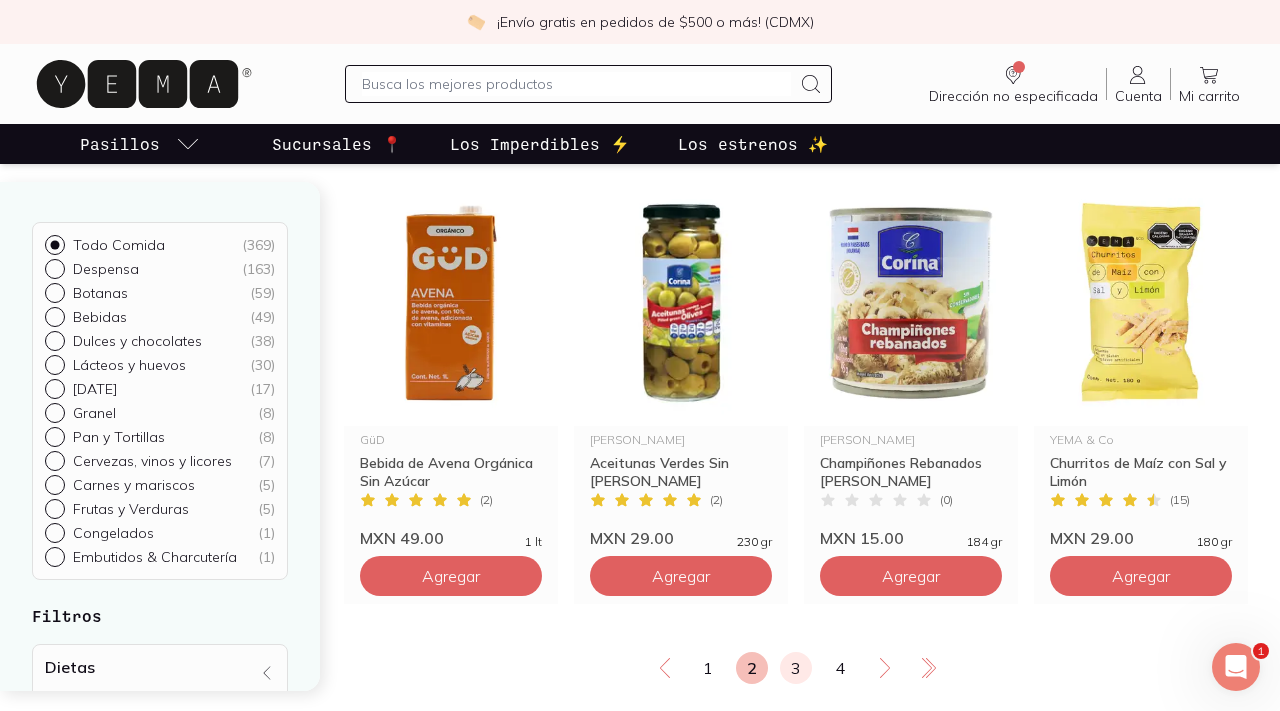 click on "3" at bounding box center (796, 668) 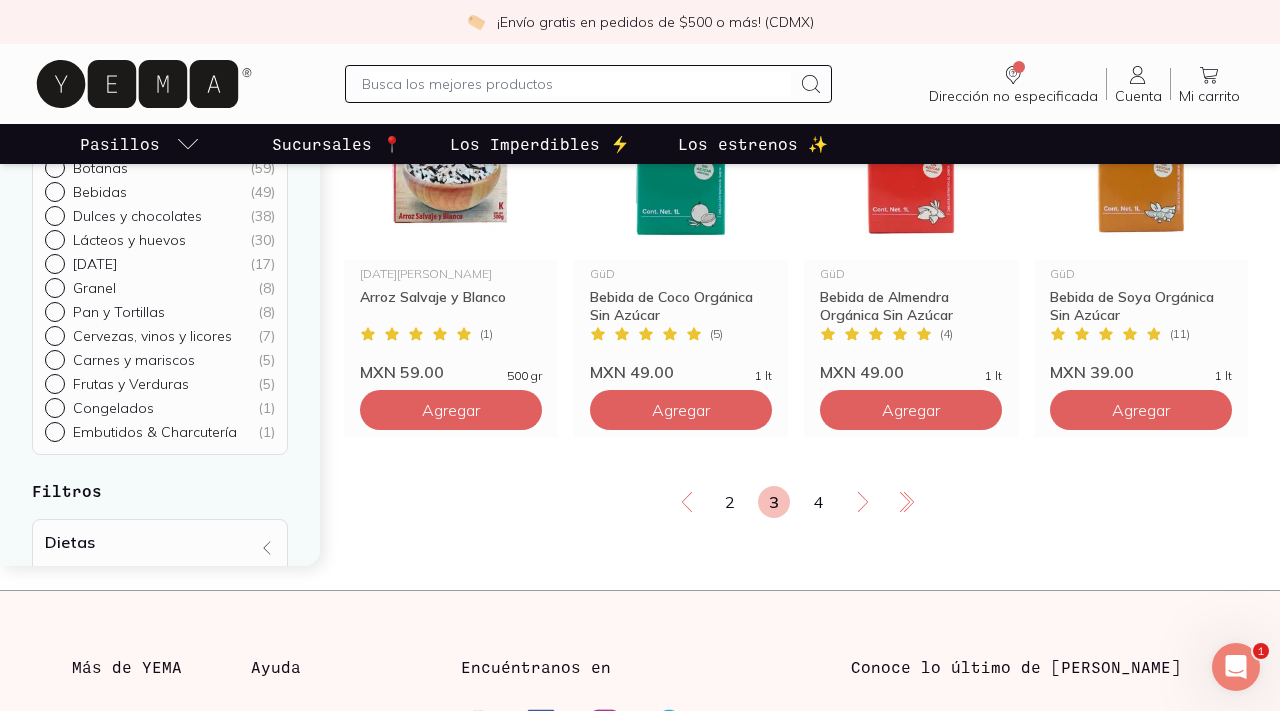scroll, scrollTop: 2690, scrollLeft: 0, axis: vertical 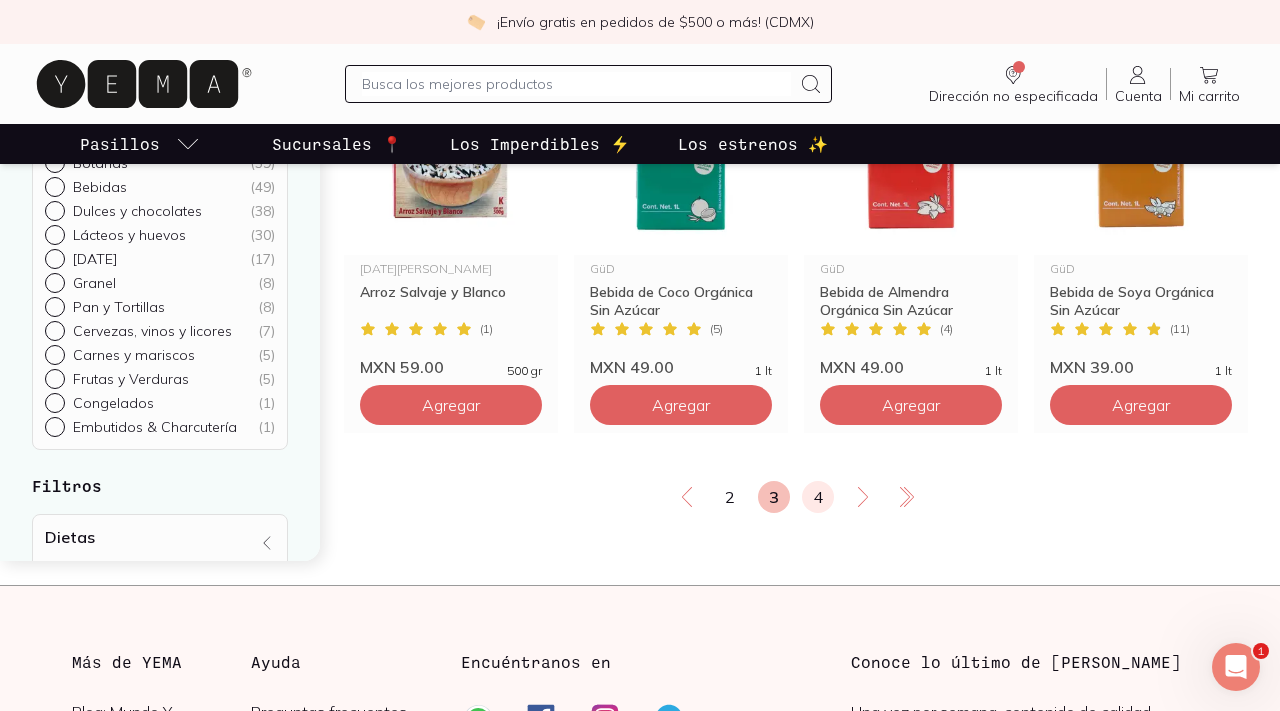 click on "4" at bounding box center (818, 497) 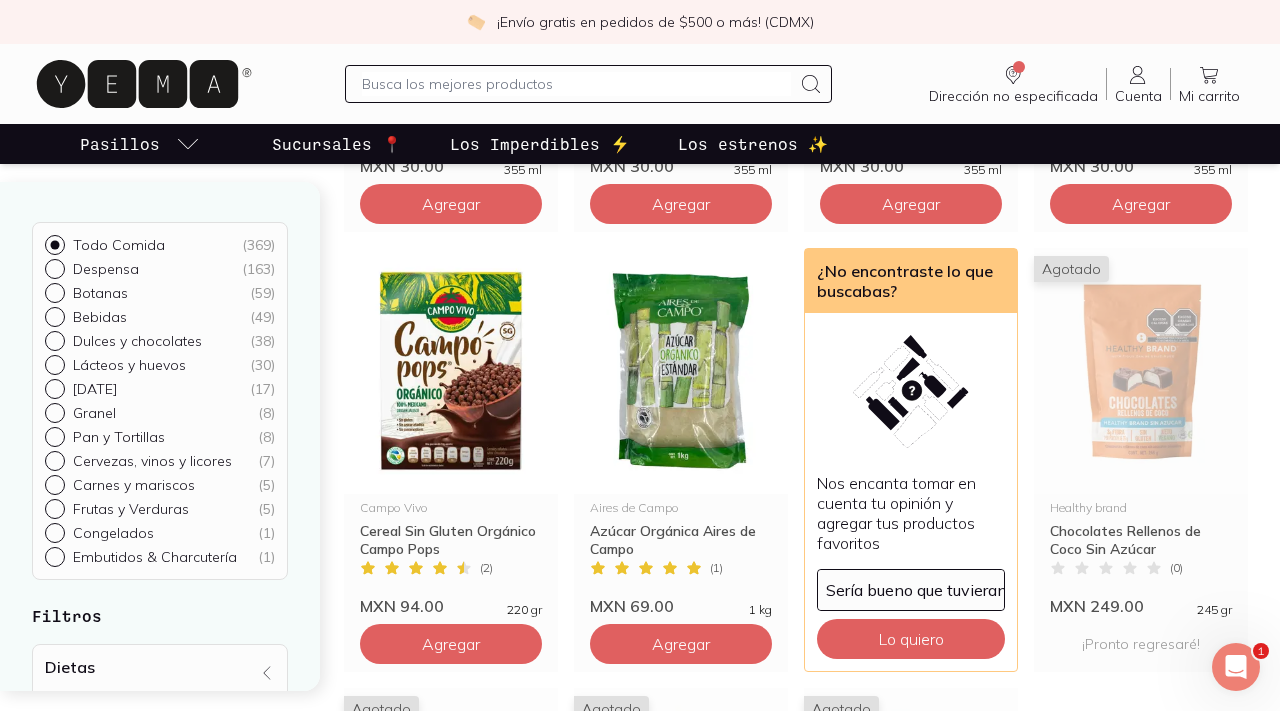 scroll, scrollTop: 0, scrollLeft: 0, axis: both 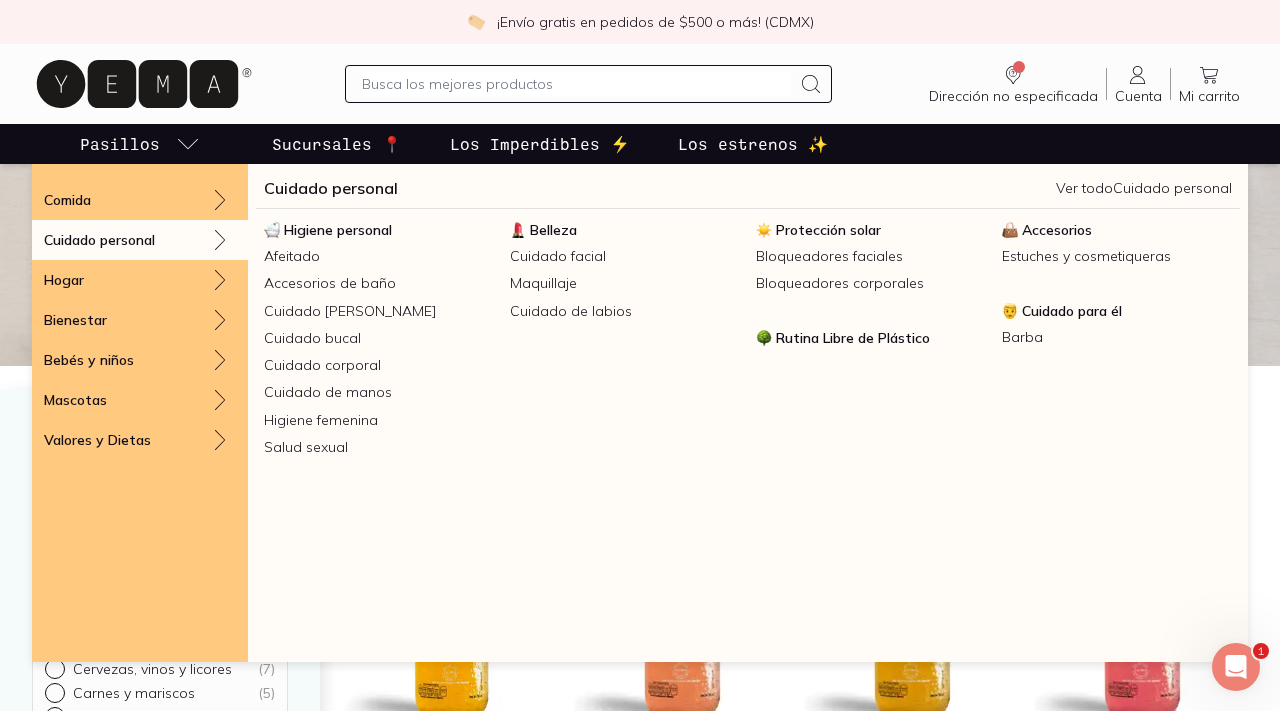 click on "Cuidado personal" at bounding box center (99, 240) 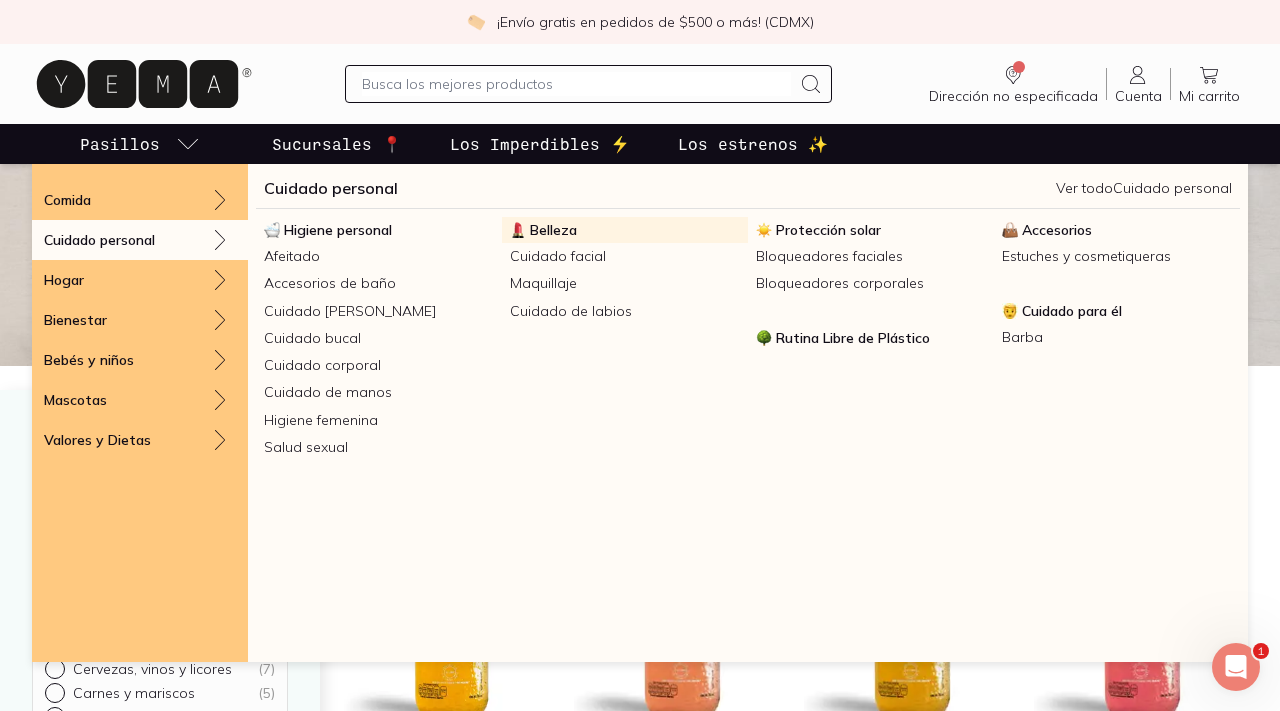 click on "Belleza" at bounding box center (553, 230) 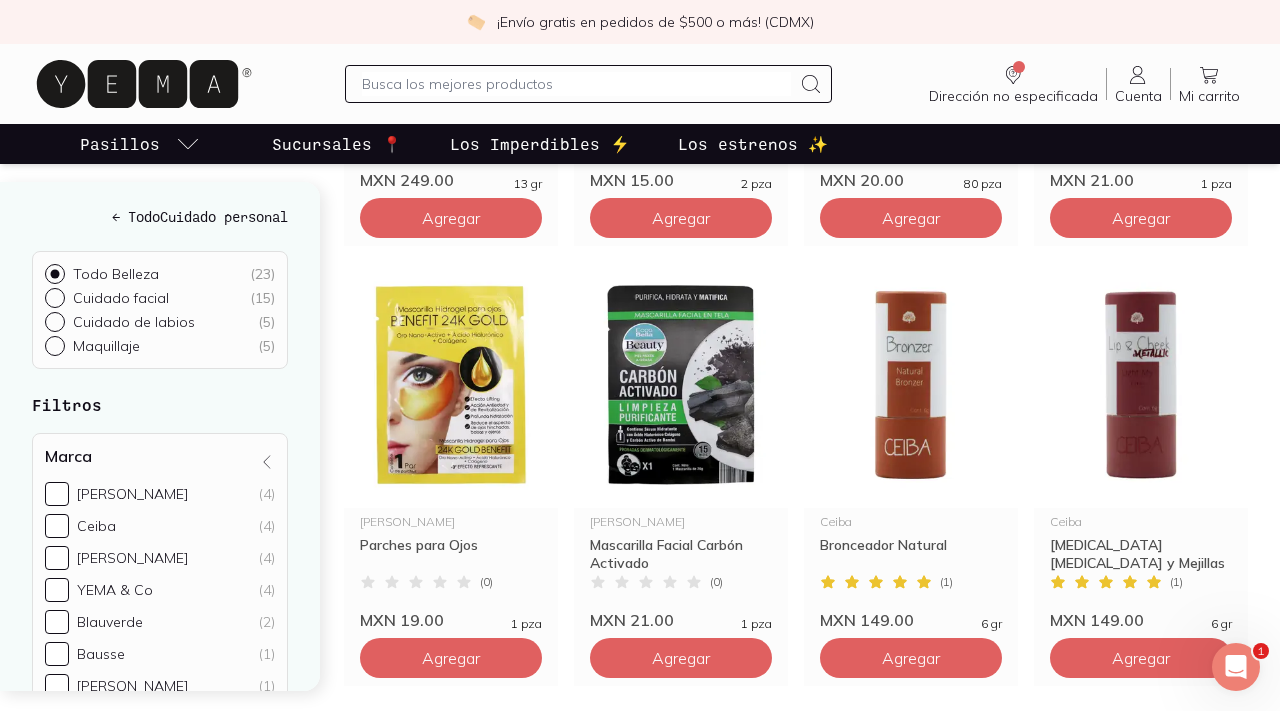 scroll, scrollTop: 0, scrollLeft: 0, axis: both 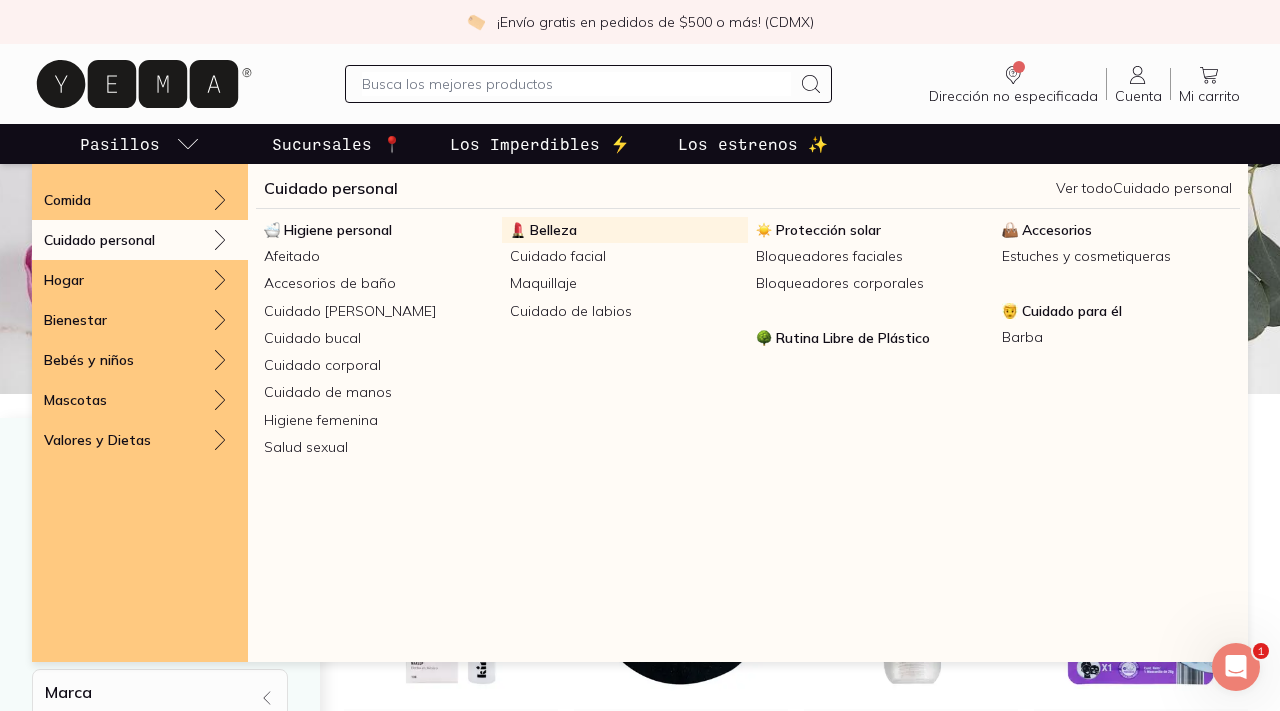 click on "Belleza" at bounding box center [553, 230] 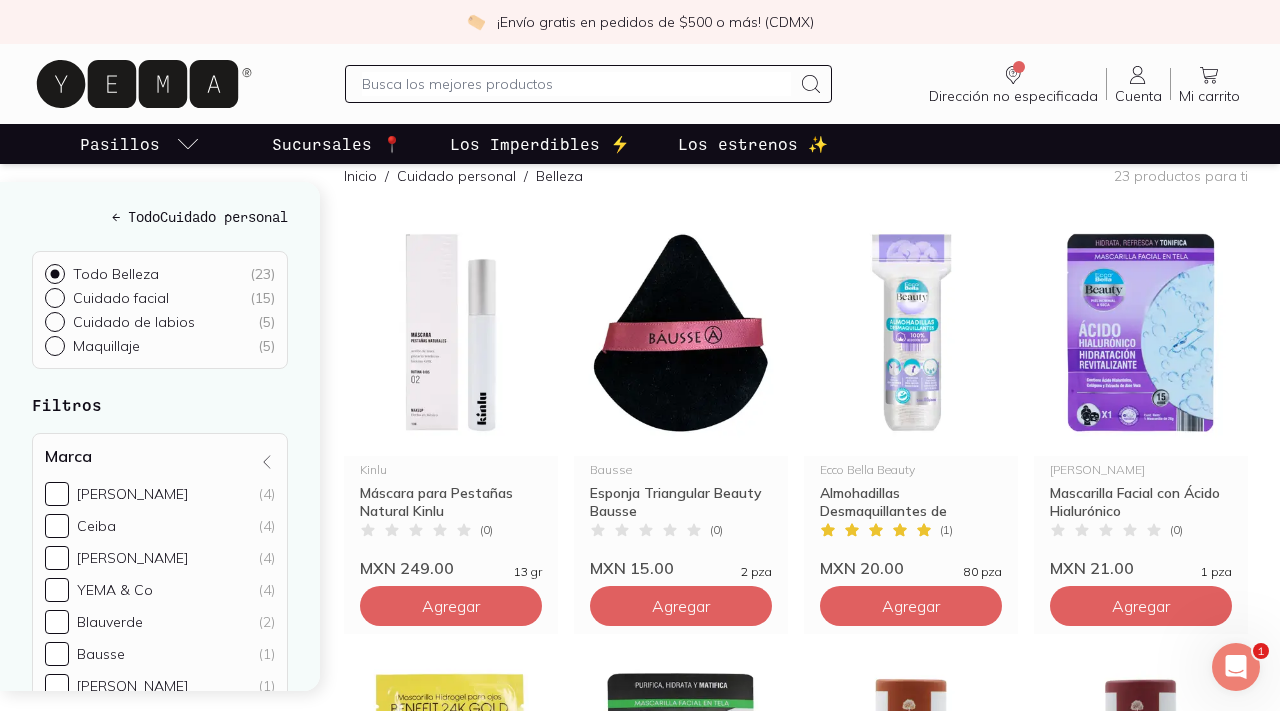 scroll, scrollTop: 0, scrollLeft: 0, axis: both 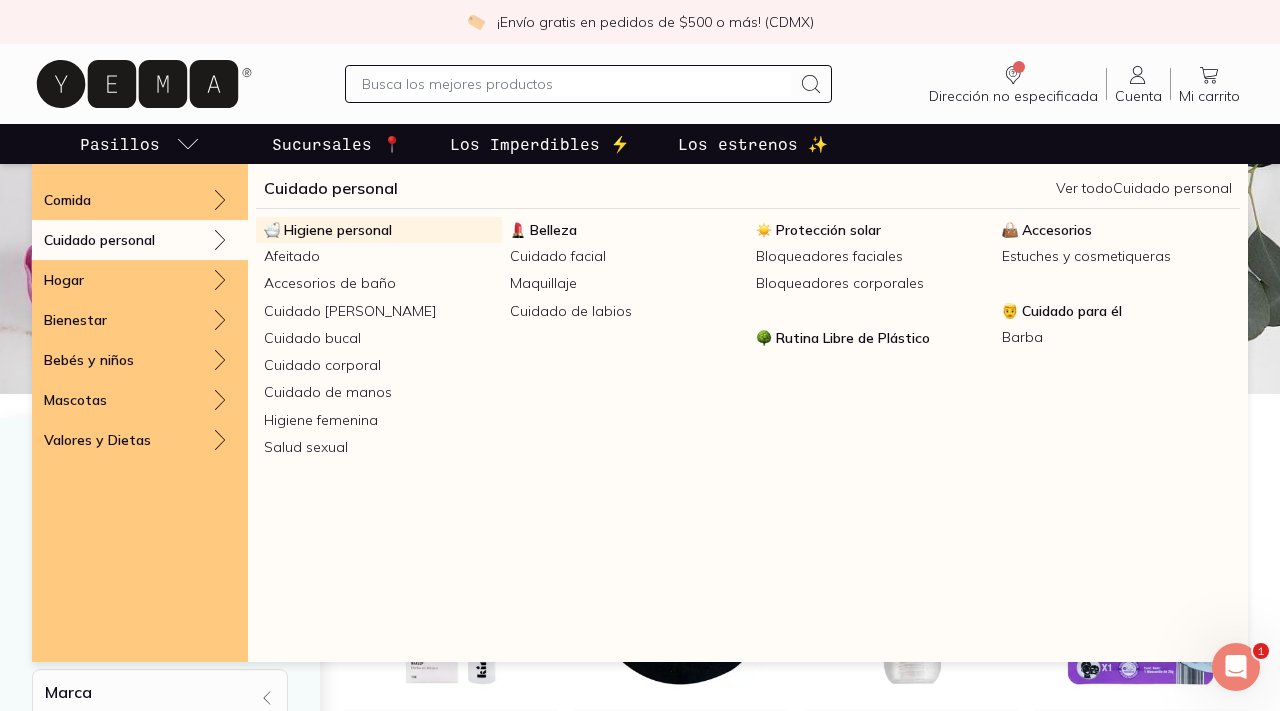 click on "Higiene personal" at bounding box center [338, 230] 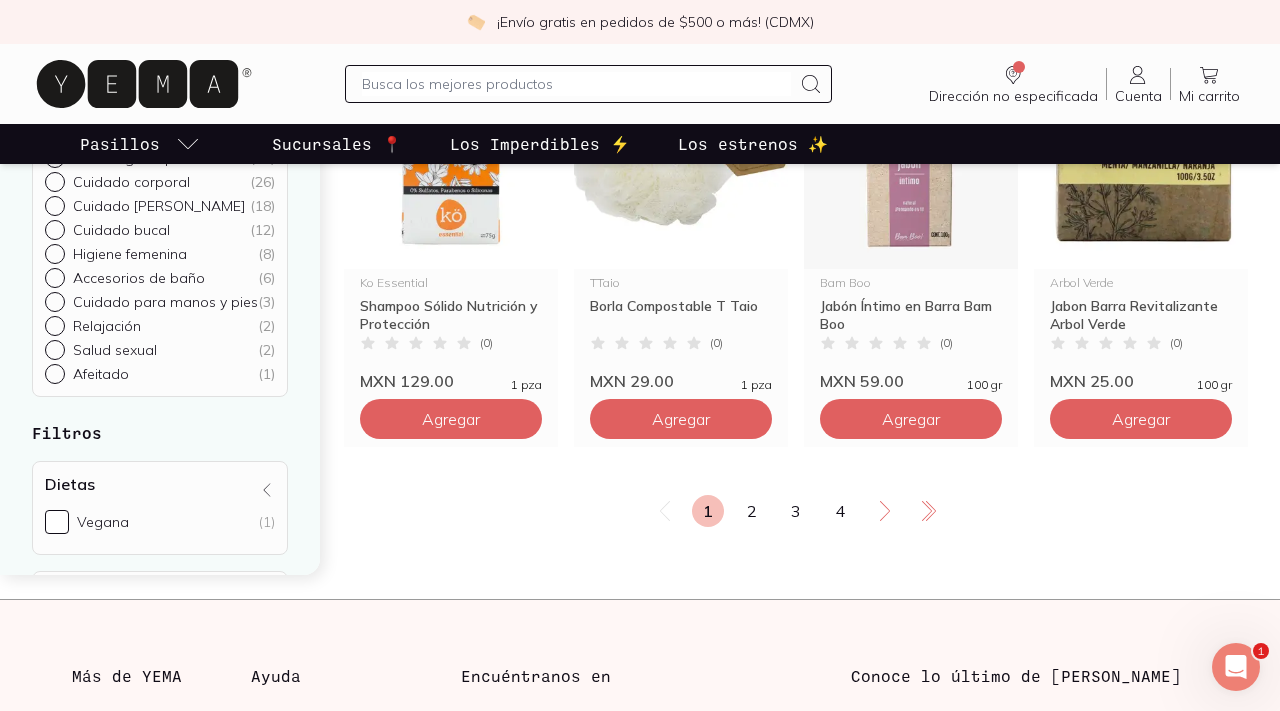 scroll, scrollTop: 2628, scrollLeft: 0, axis: vertical 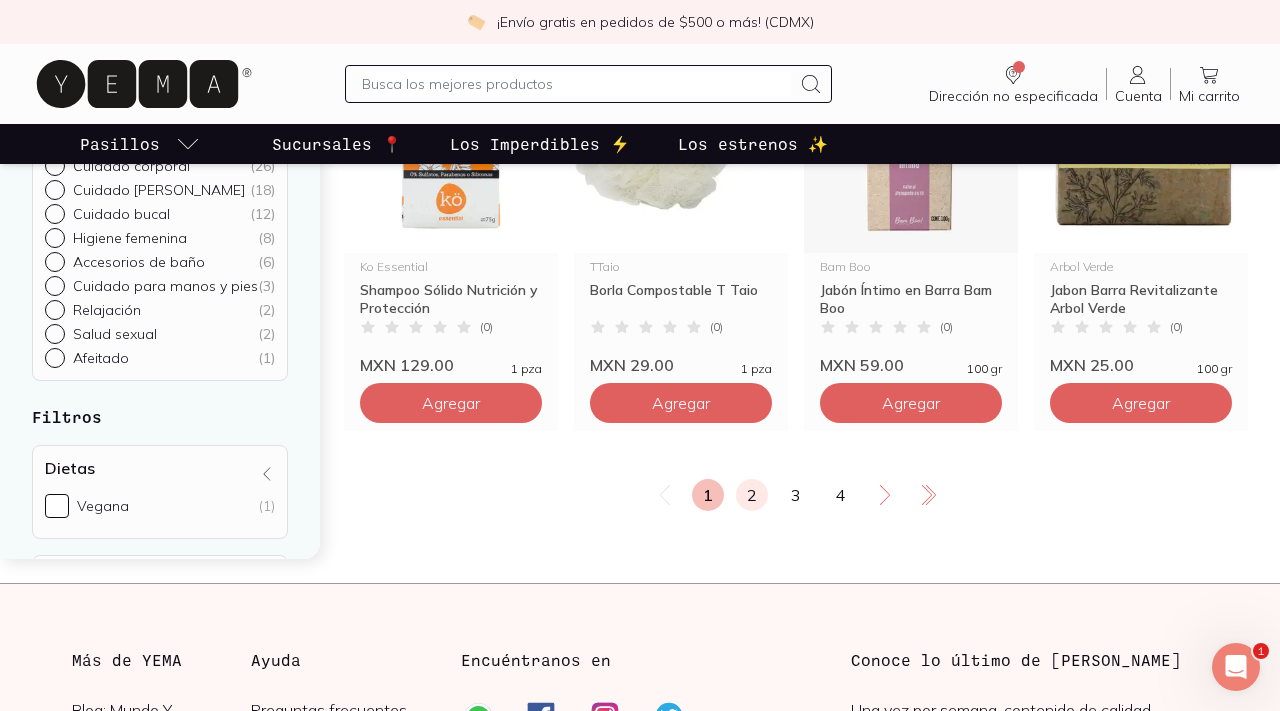 click on "2" at bounding box center [752, 495] 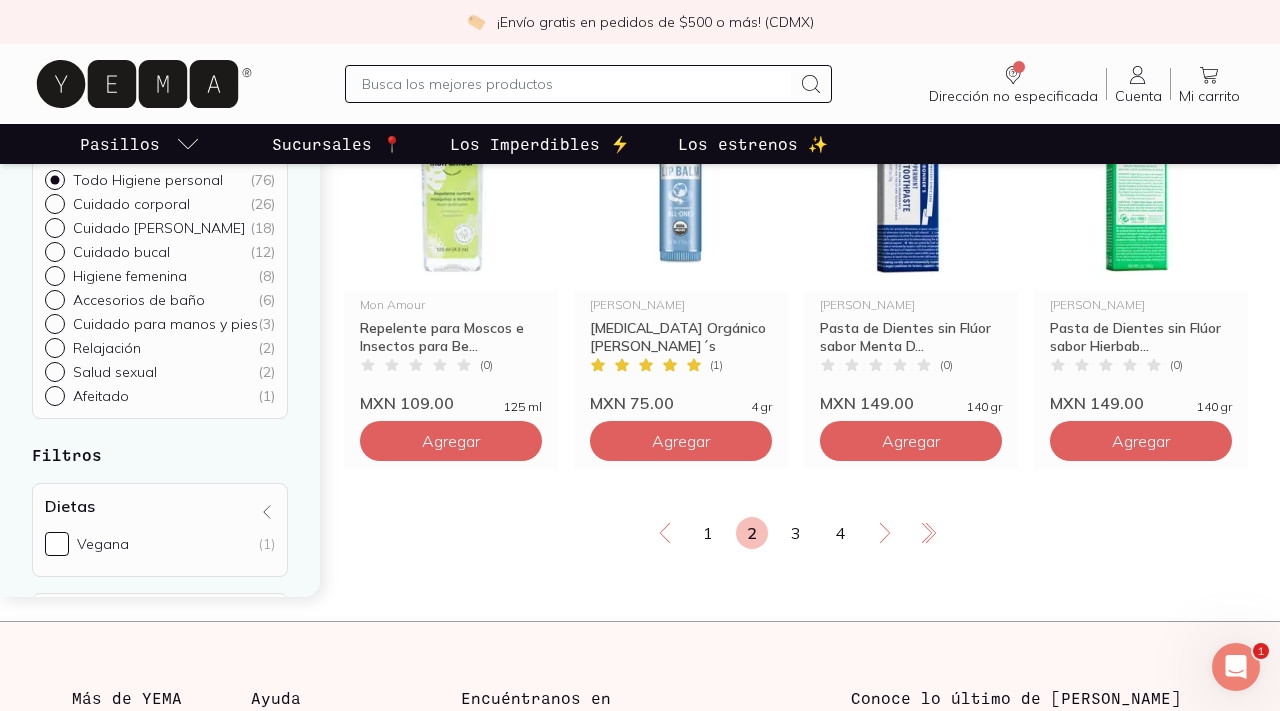 scroll, scrollTop: 2591, scrollLeft: 0, axis: vertical 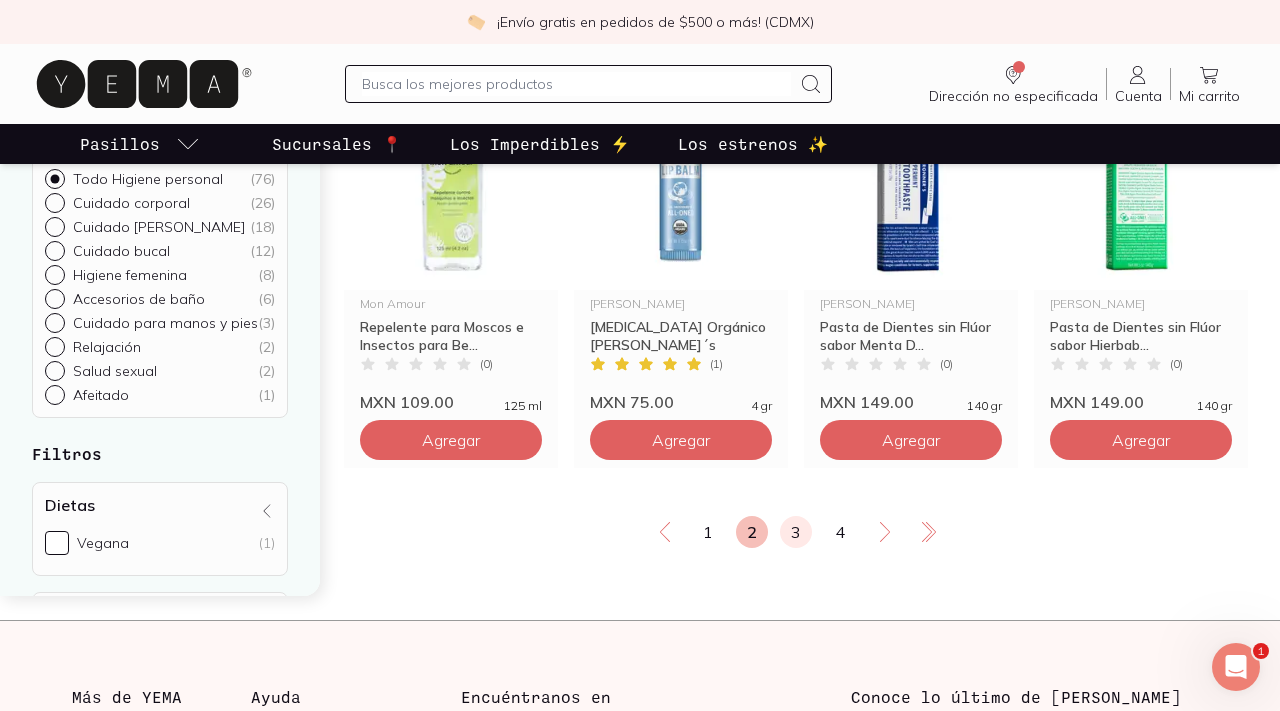 click on "3" at bounding box center [796, 532] 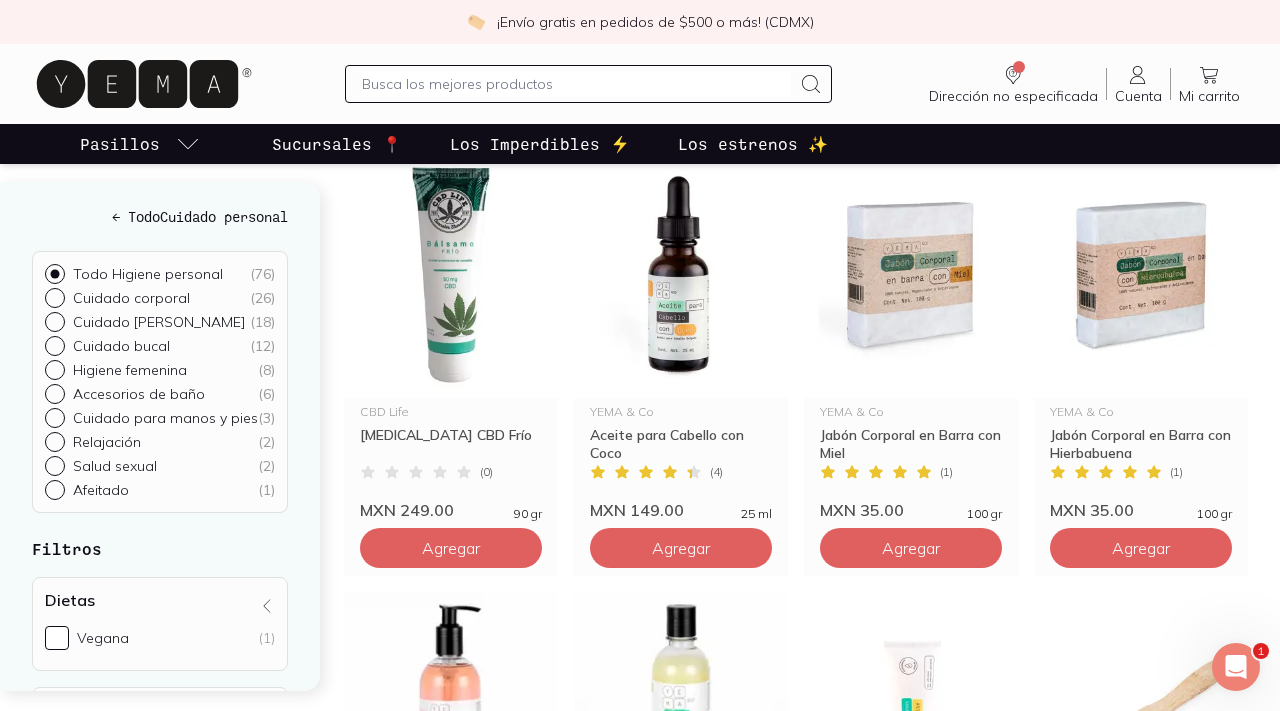 scroll, scrollTop: 735, scrollLeft: 0, axis: vertical 